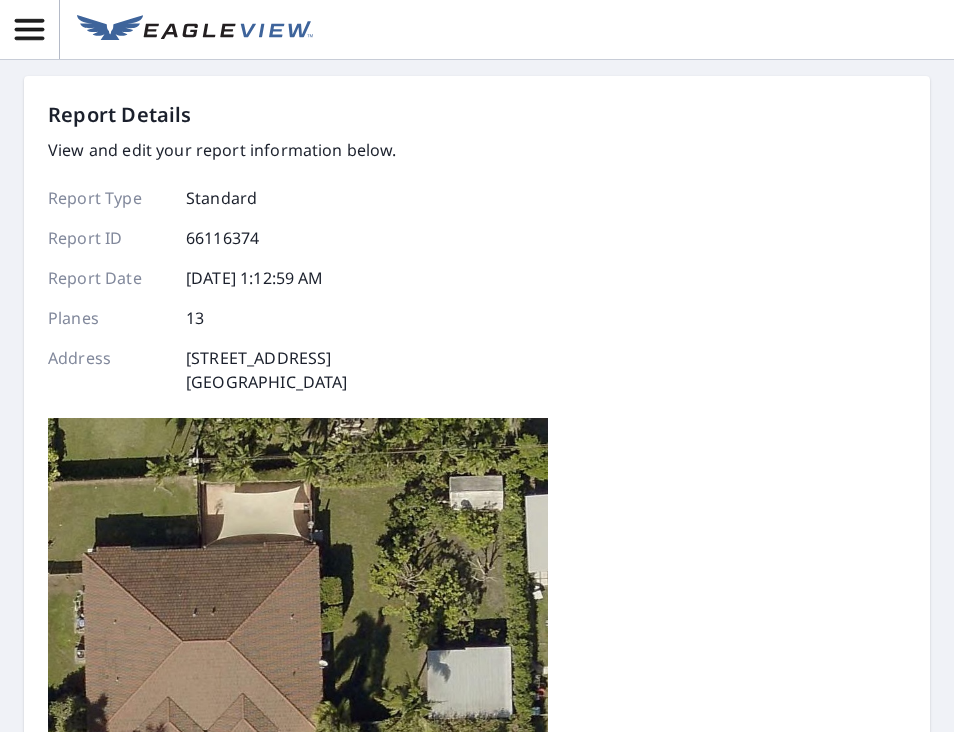 scroll, scrollTop: 0, scrollLeft: 0, axis: both 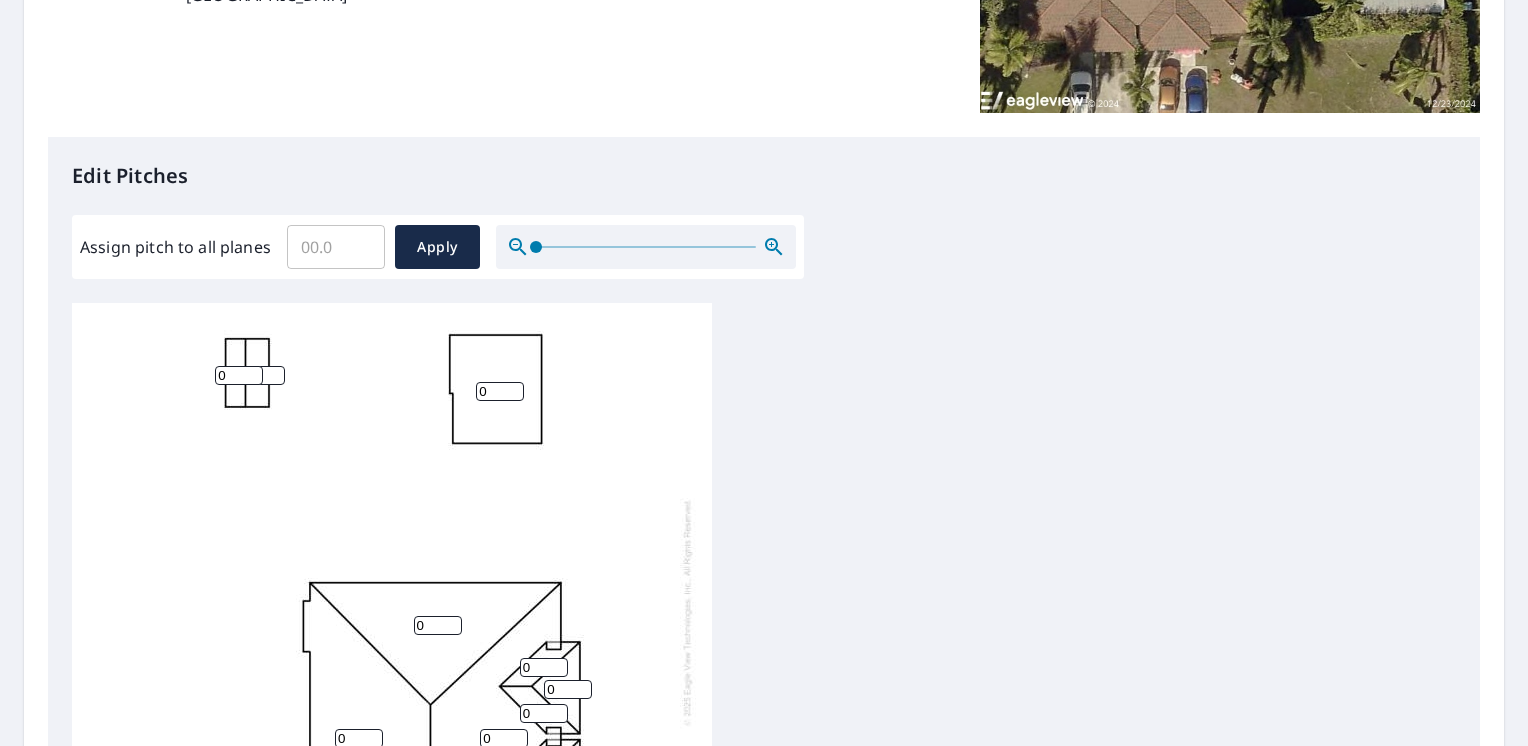 drag, startPoint x: 236, startPoint y: 363, endPoint x: 211, endPoint y: 362, distance: 25.019993 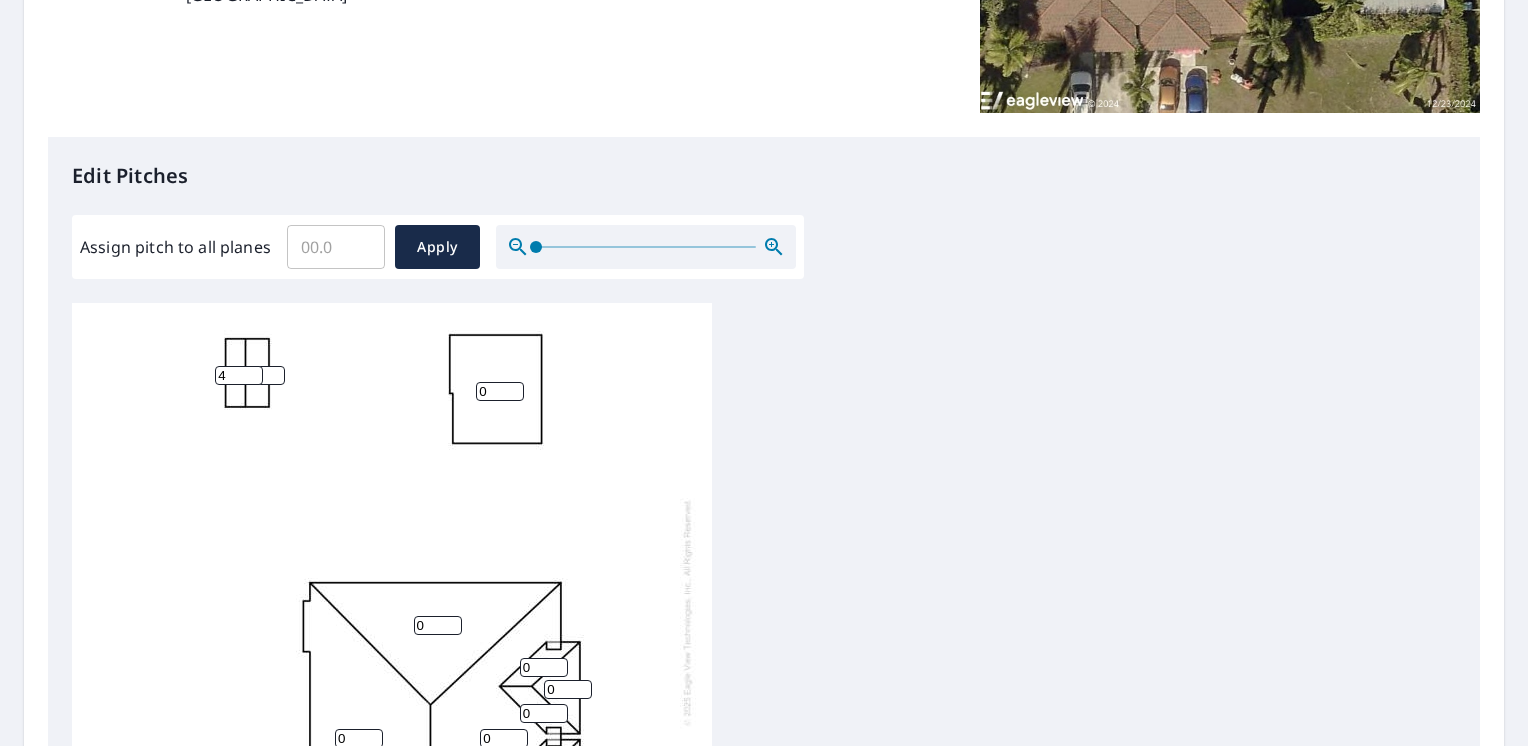 type on "4" 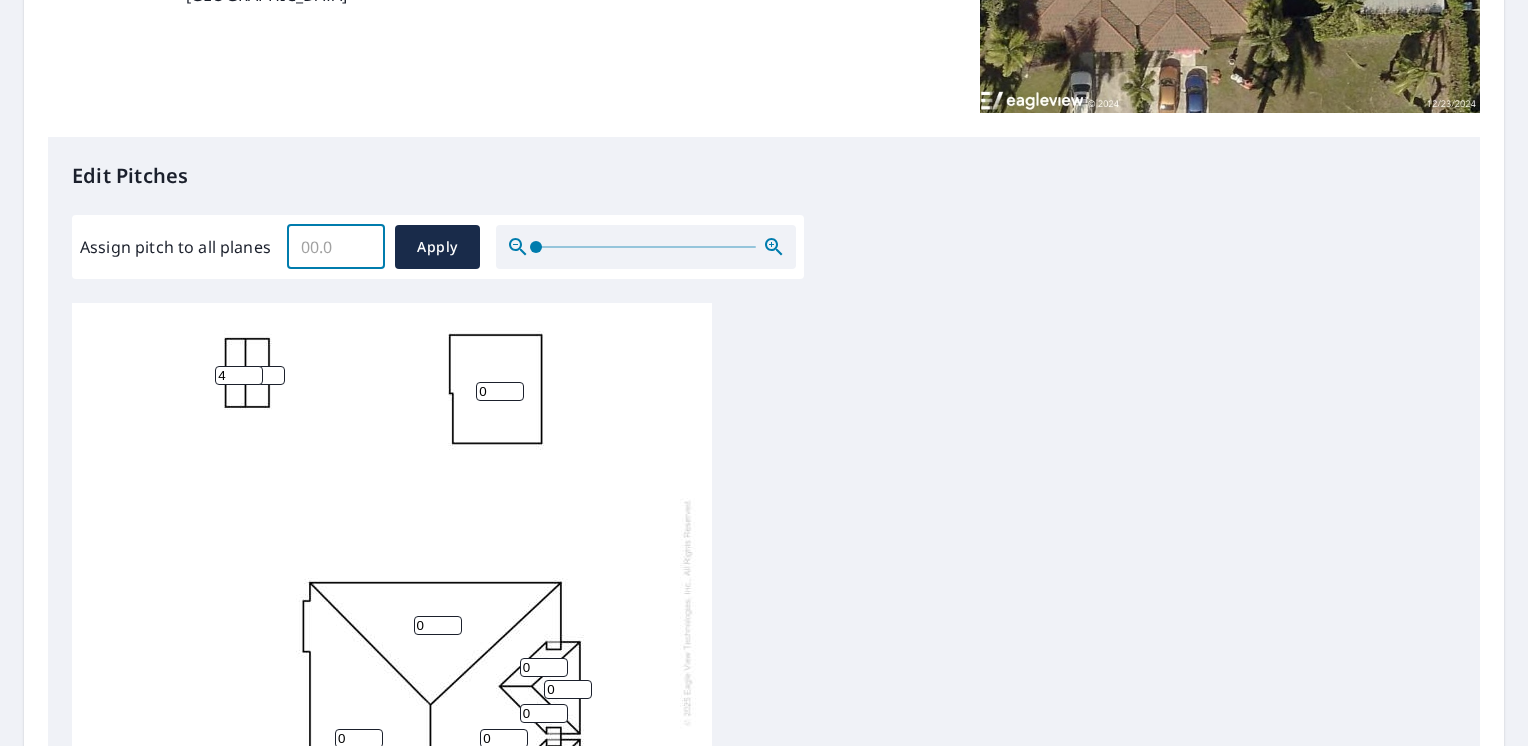 click on "Assign pitch to all planes" at bounding box center (336, 247) 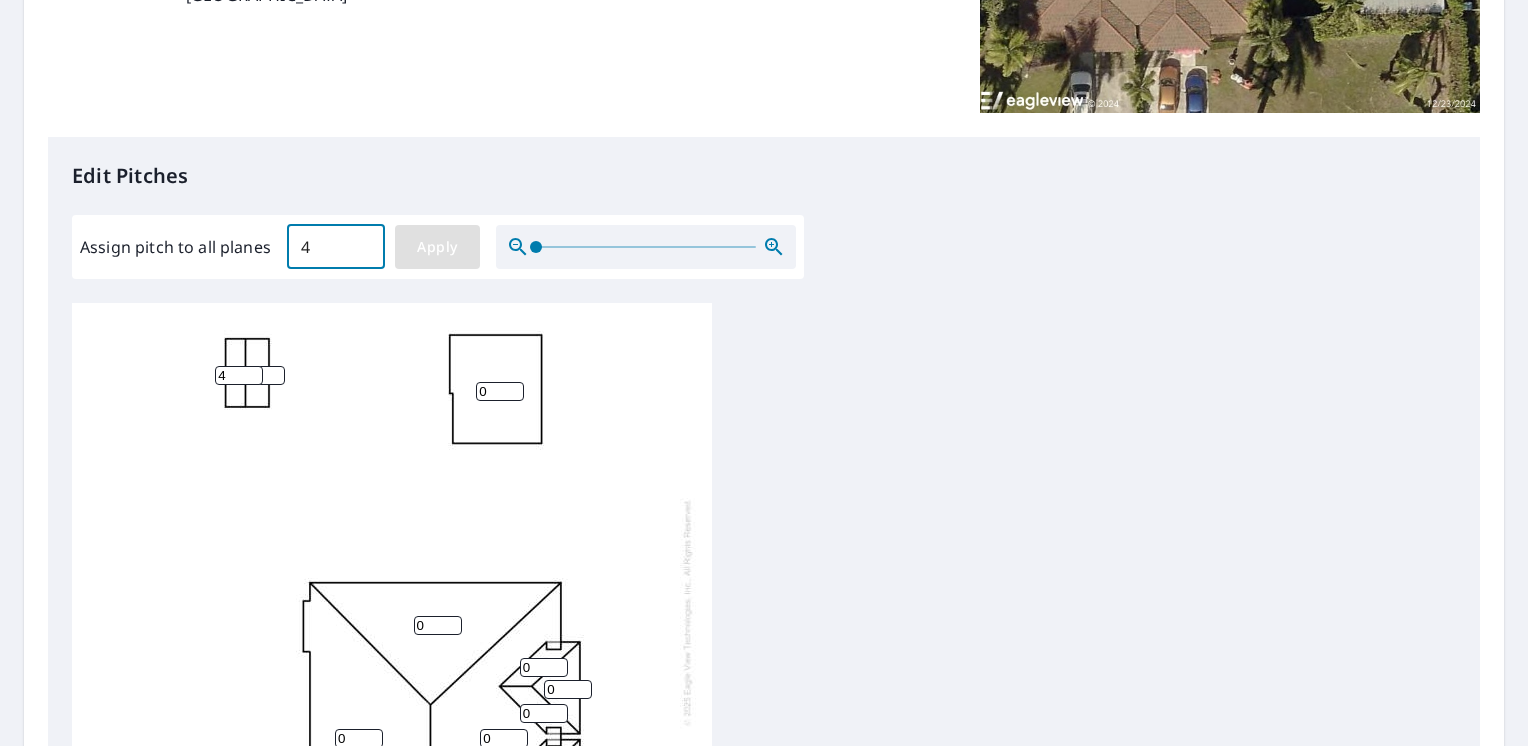 type on "4" 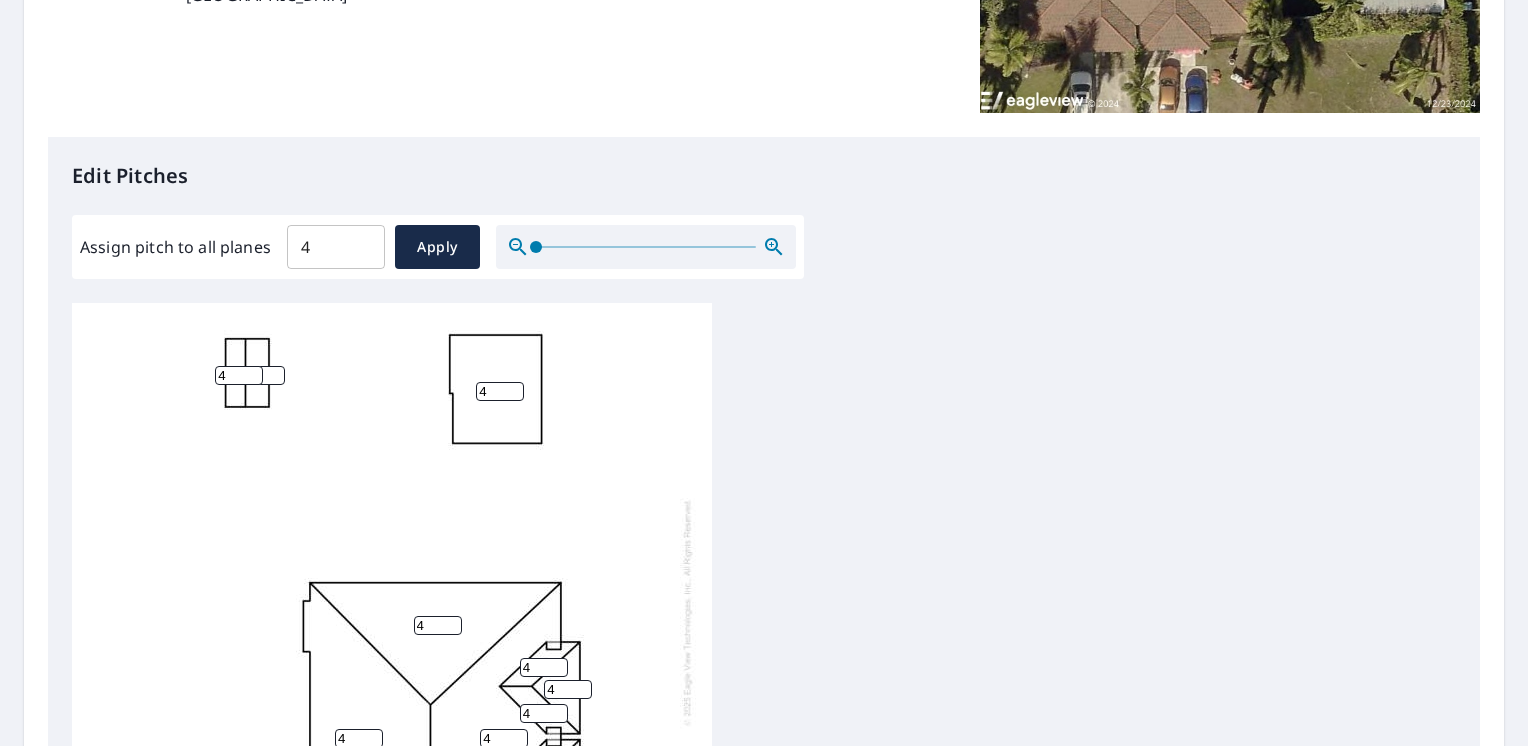 drag, startPoint x: 492, startPoint y: 374, endPoint x: 444, endPoint y: 374, distance: 48 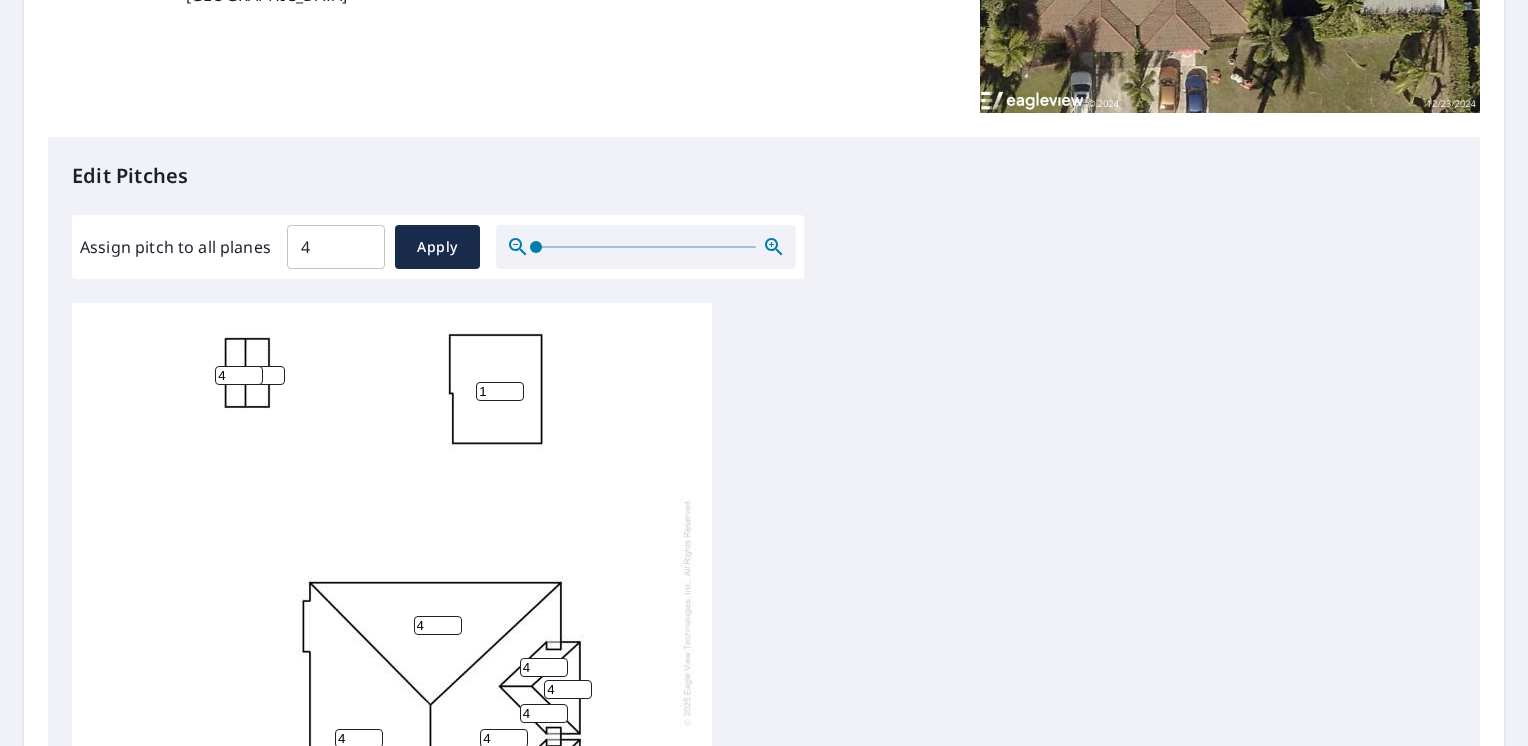 type on "1" 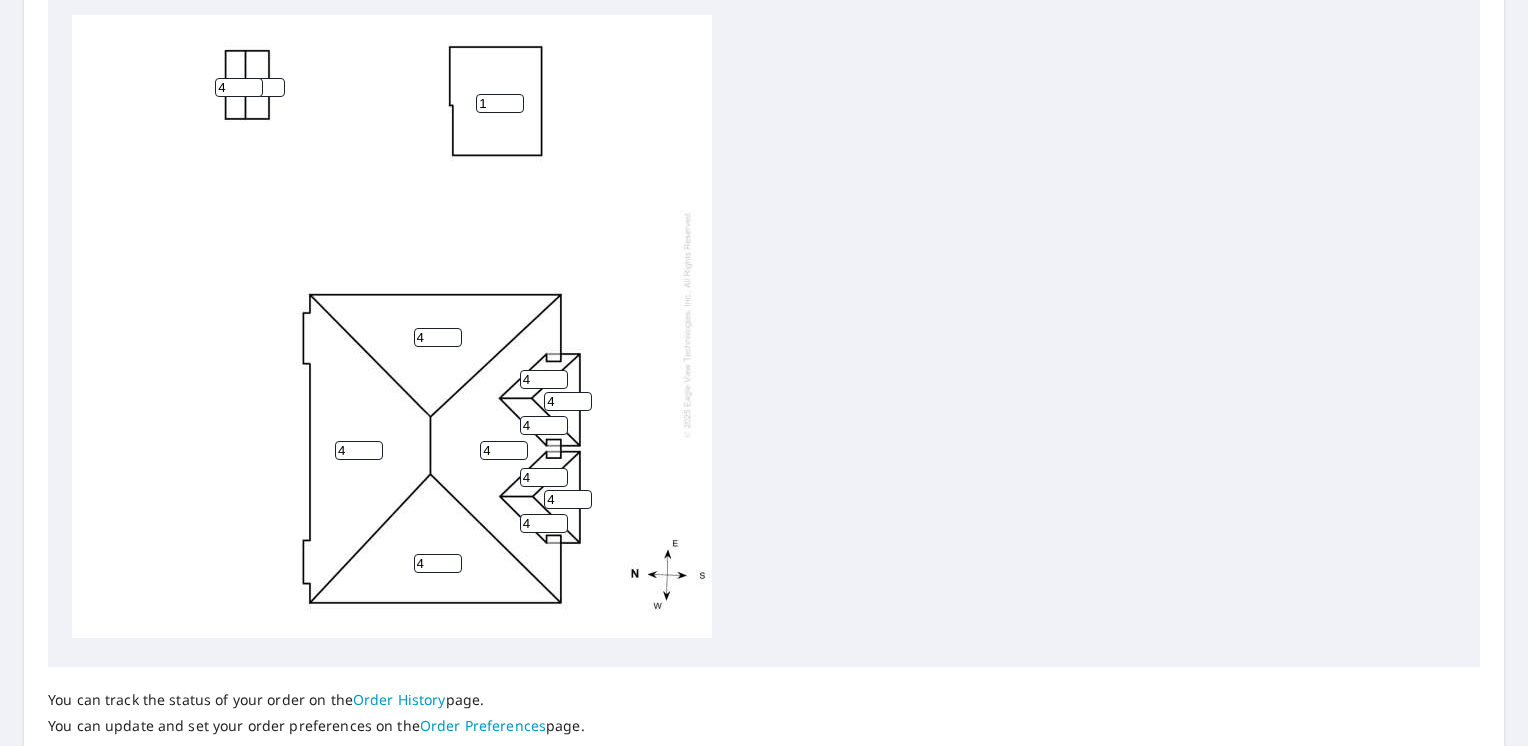 scroll, scrollTop: 700, scrollLeft: 0, axis: vertical 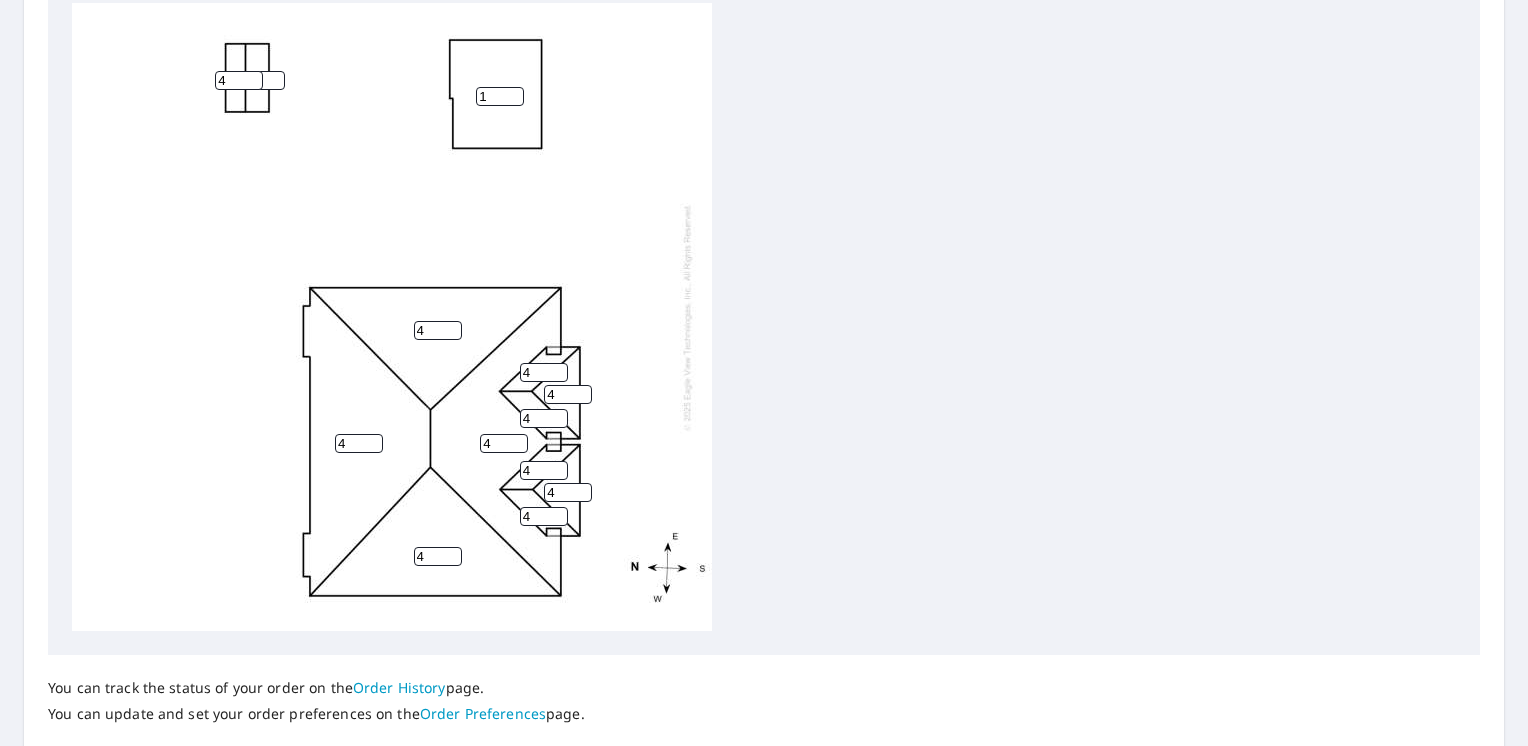drag, startPoint x: 356, startPoint y: 442, endPoint x: 280, endPoint y: 442, distance: 76 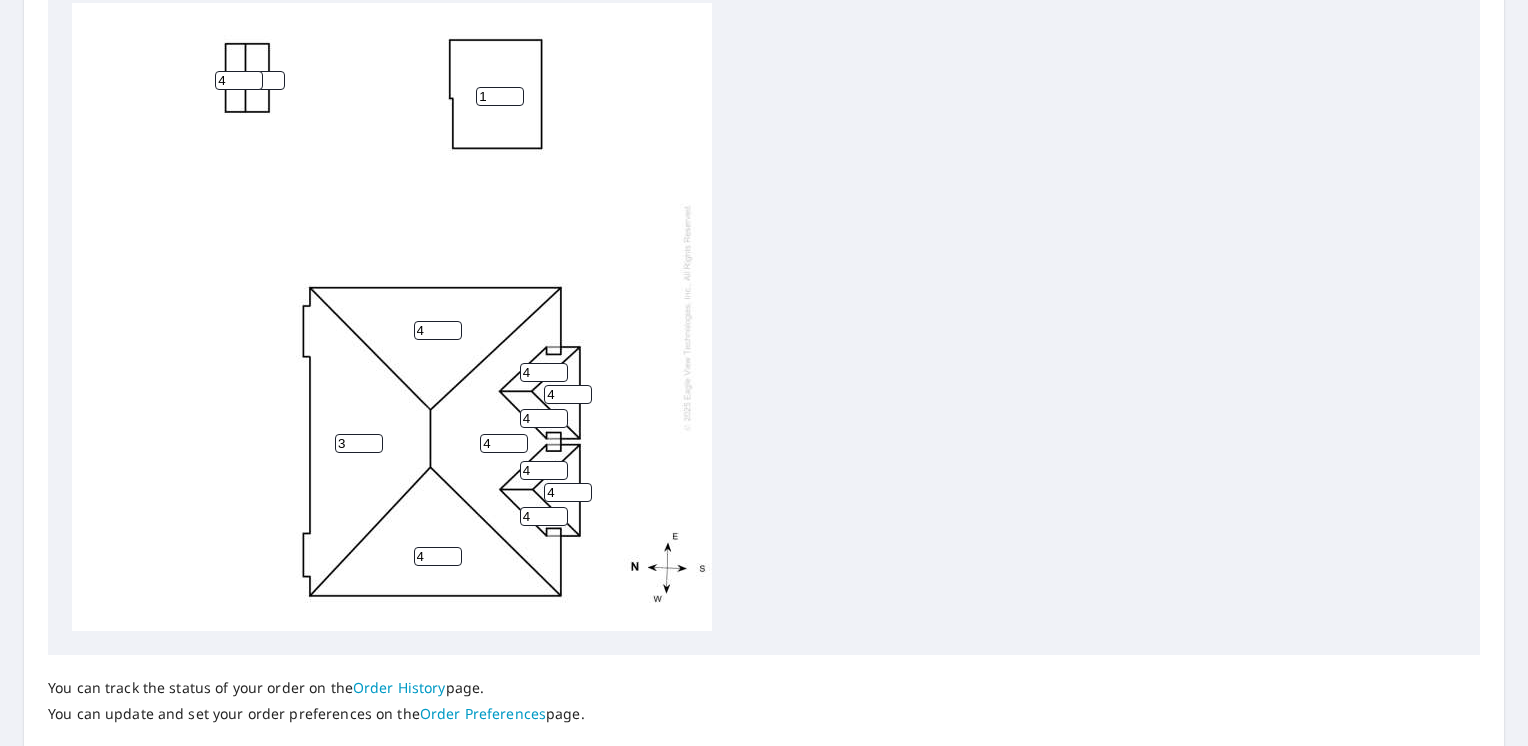 type on "3" 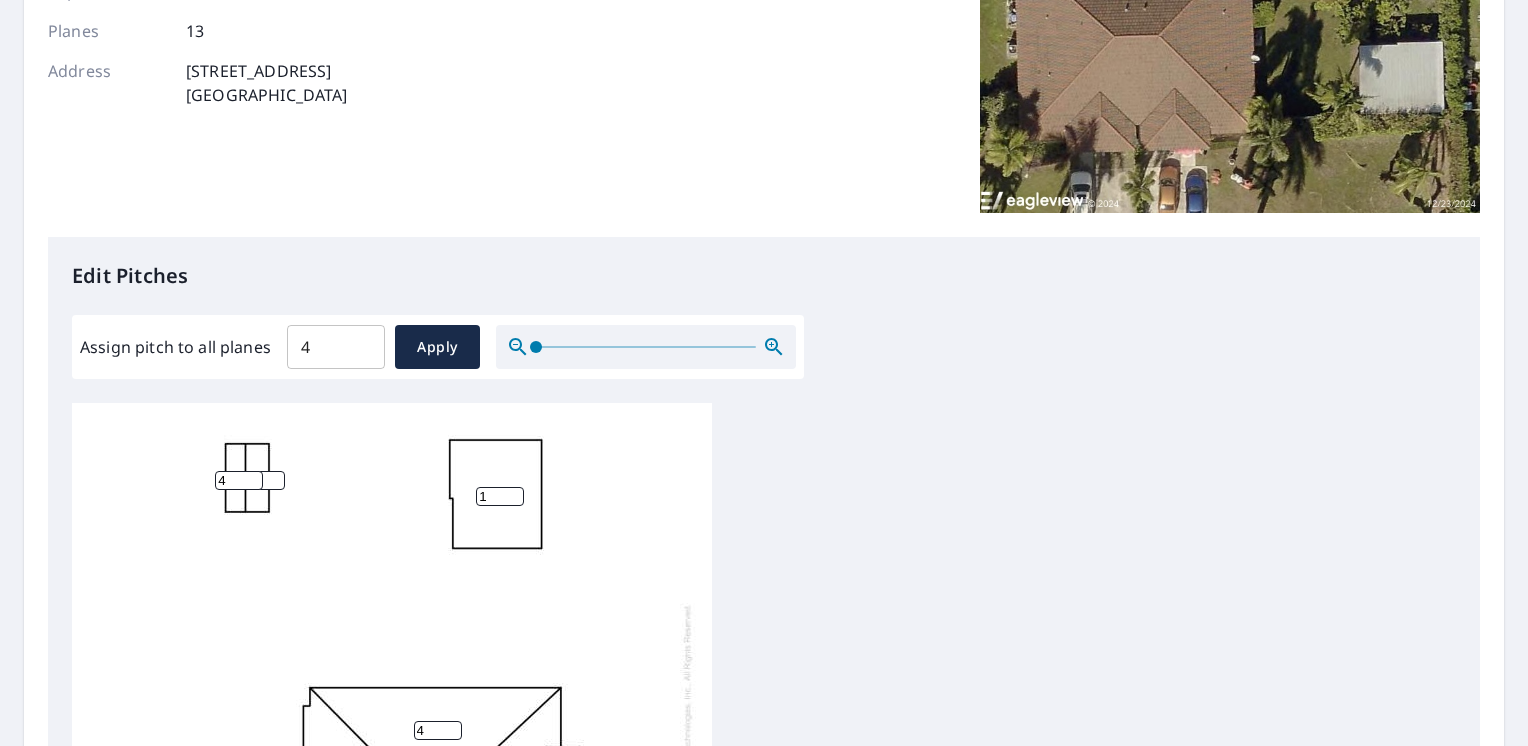 scroll, scrollTop: 200, scrollLeft: 0, axis: vertical 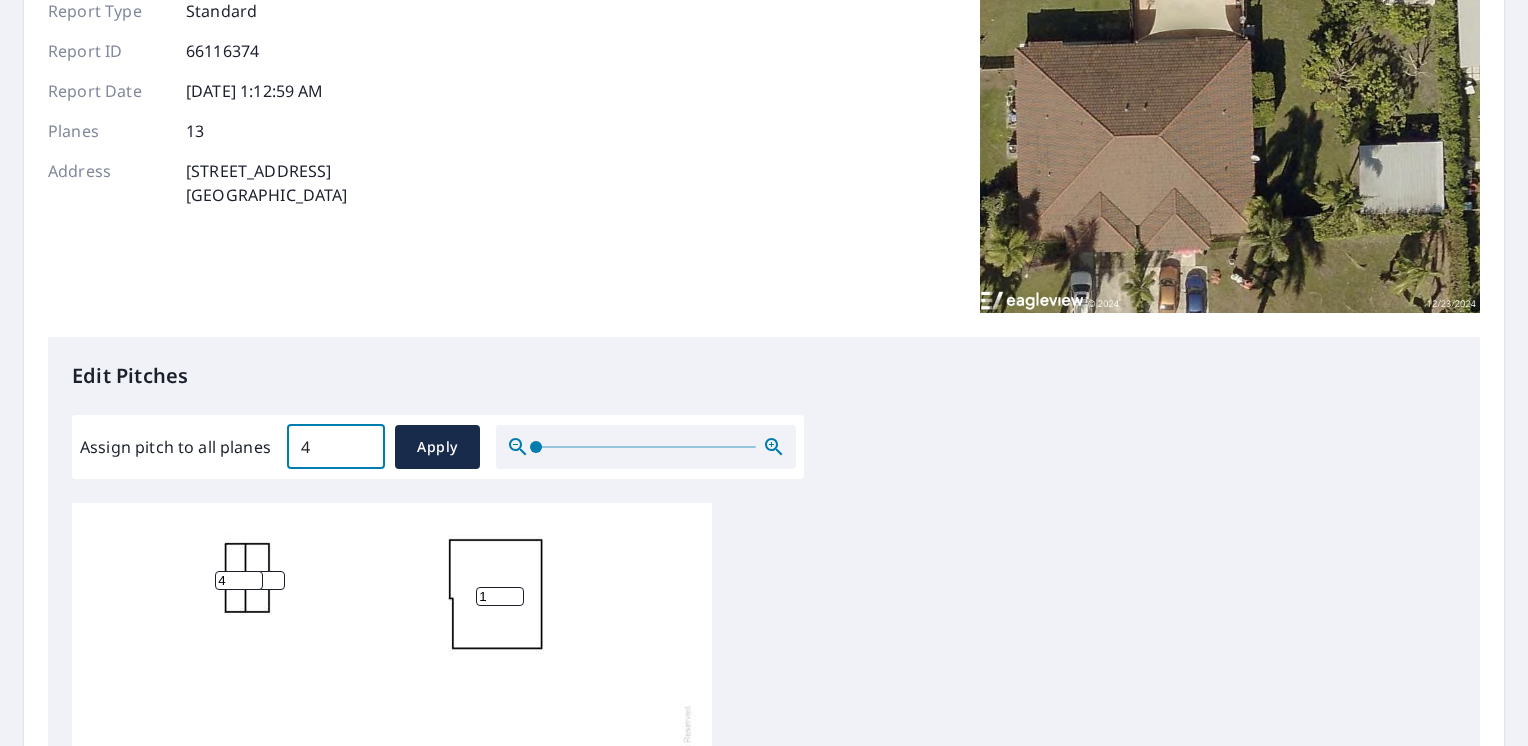 drag, startPoint x: 340, startPoint y: 443, endPoint x: 239, endPoint y: 440, distance: 101.04455 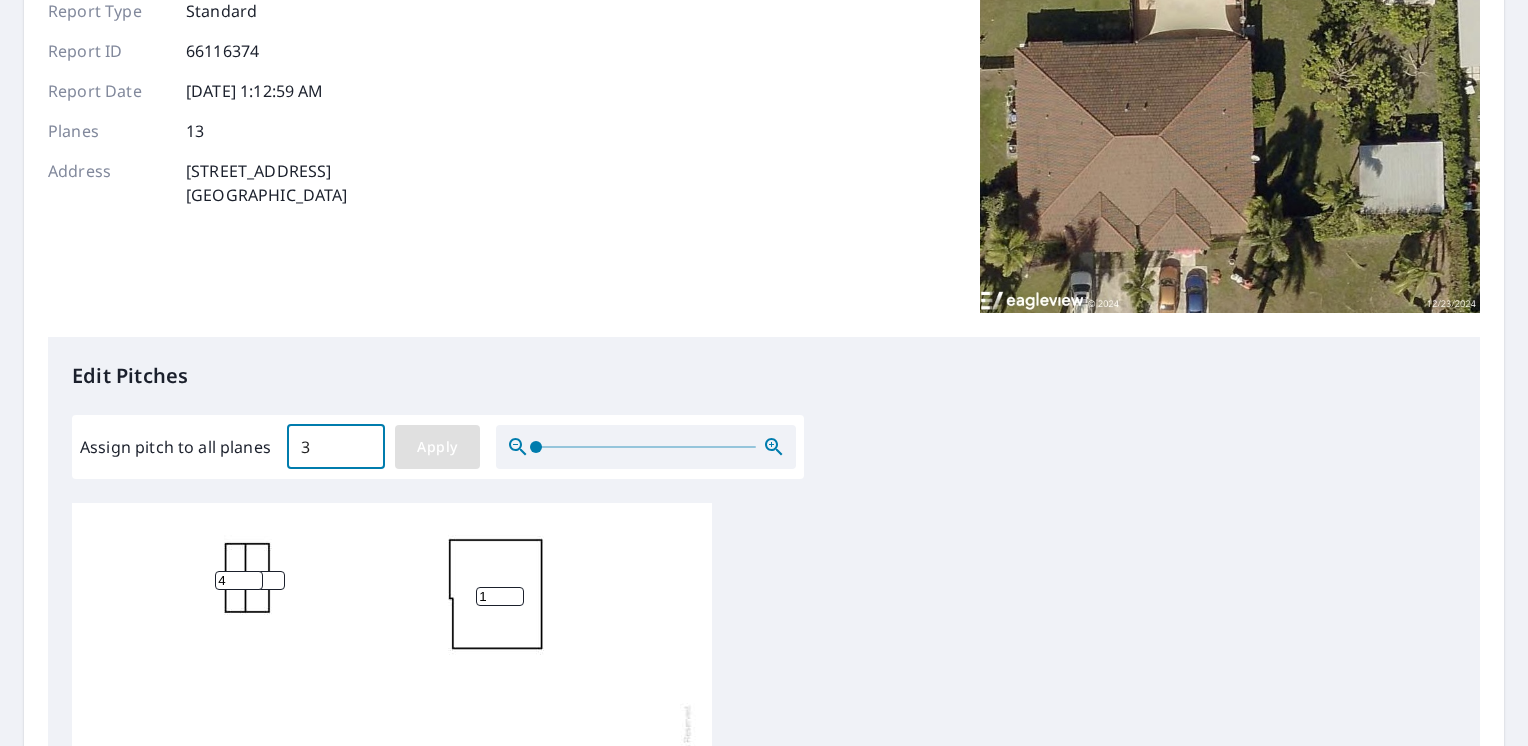 type on "3" 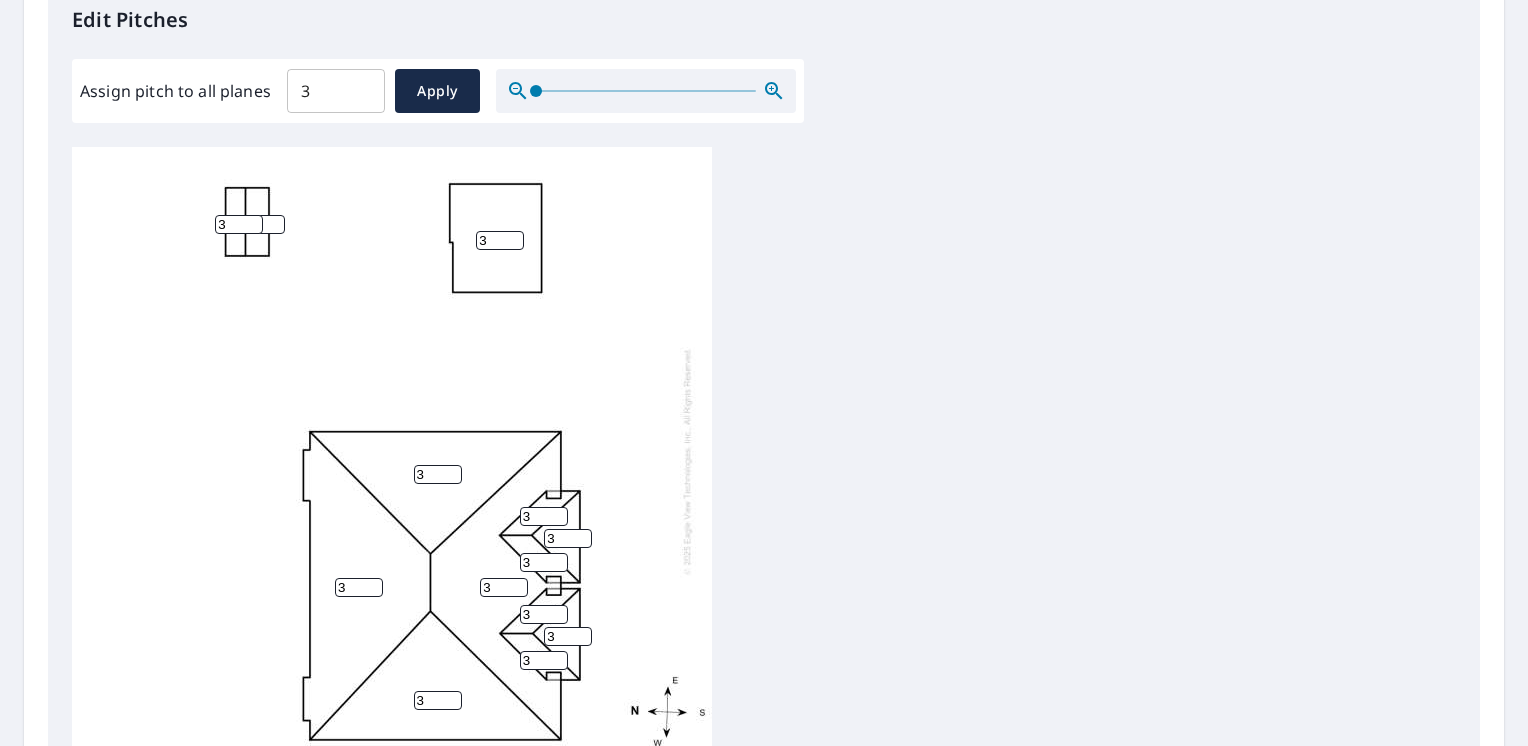 scroll, scrollTop: 600, scrollLeft: 0, axis: vertical 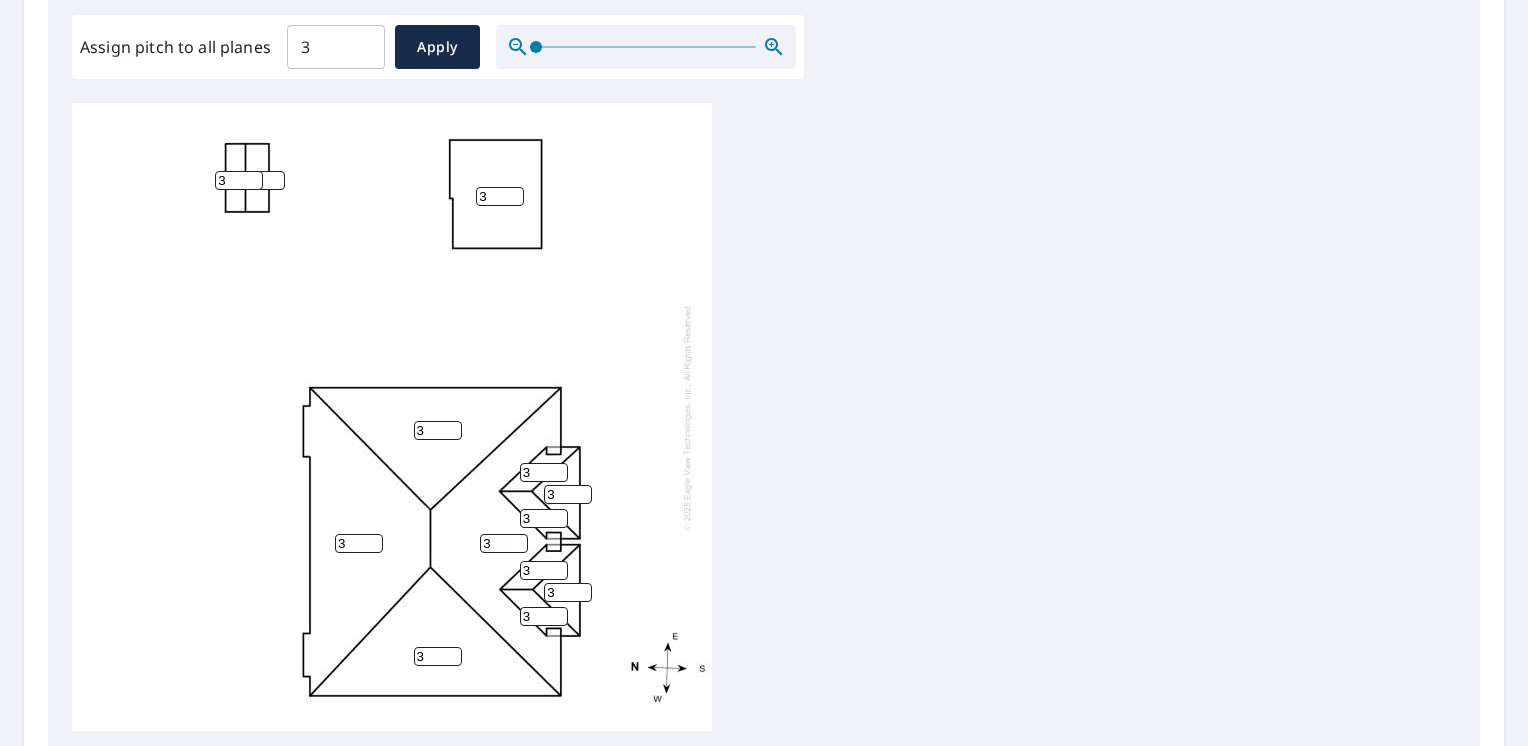 click on "14" at bounding box center [261, 180] 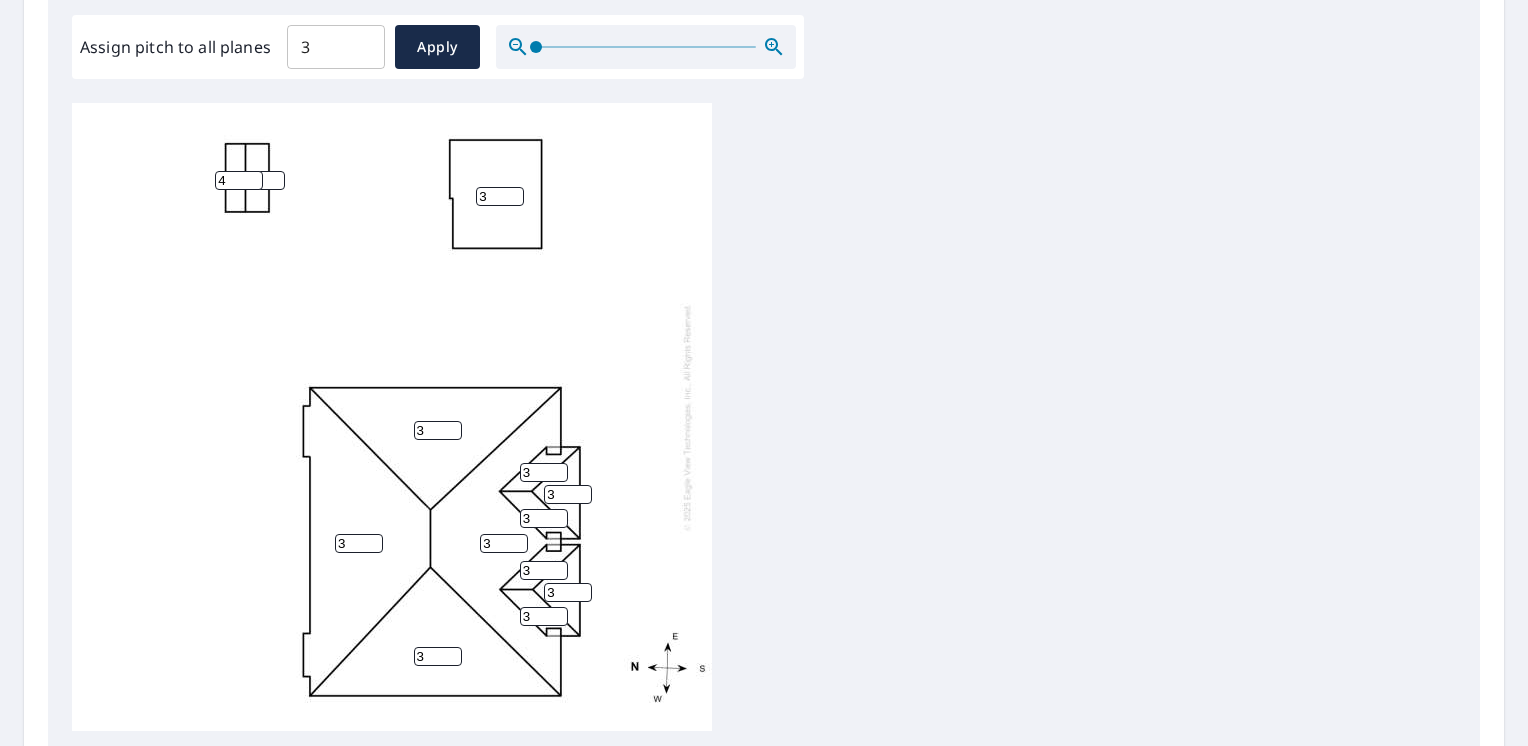 type on "4" 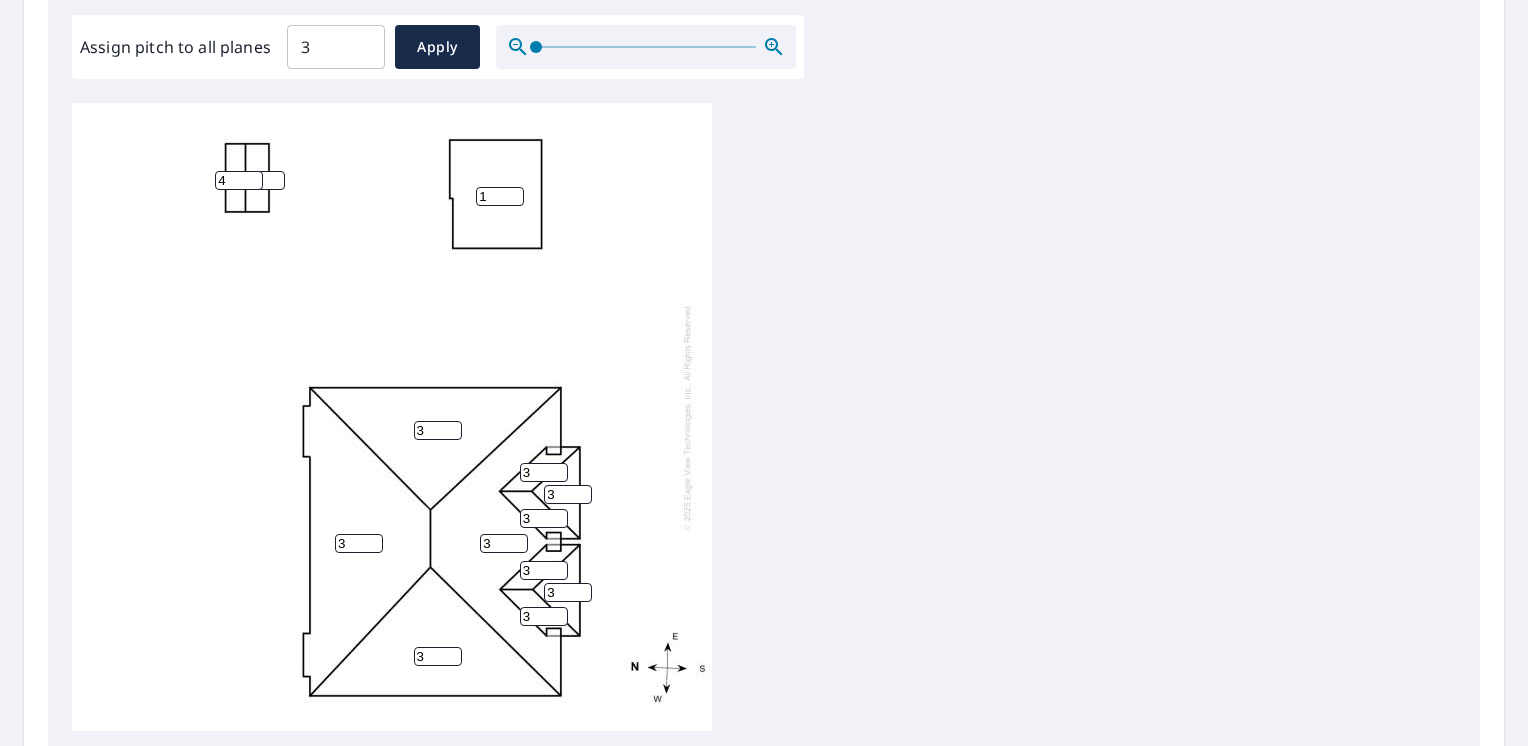 type on "1" 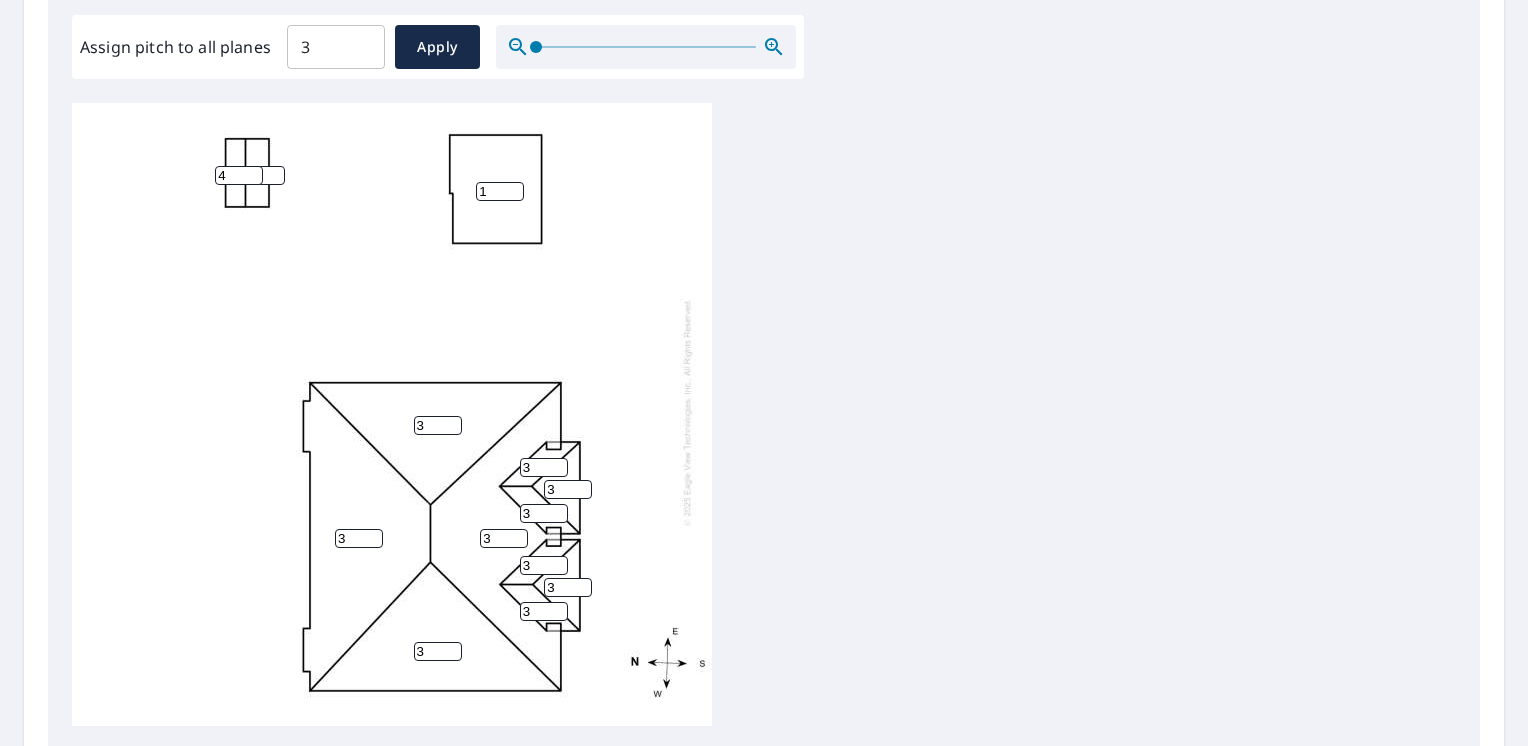 scroll, scrollTop: 20, scrollLeft: 0, axis: vertical 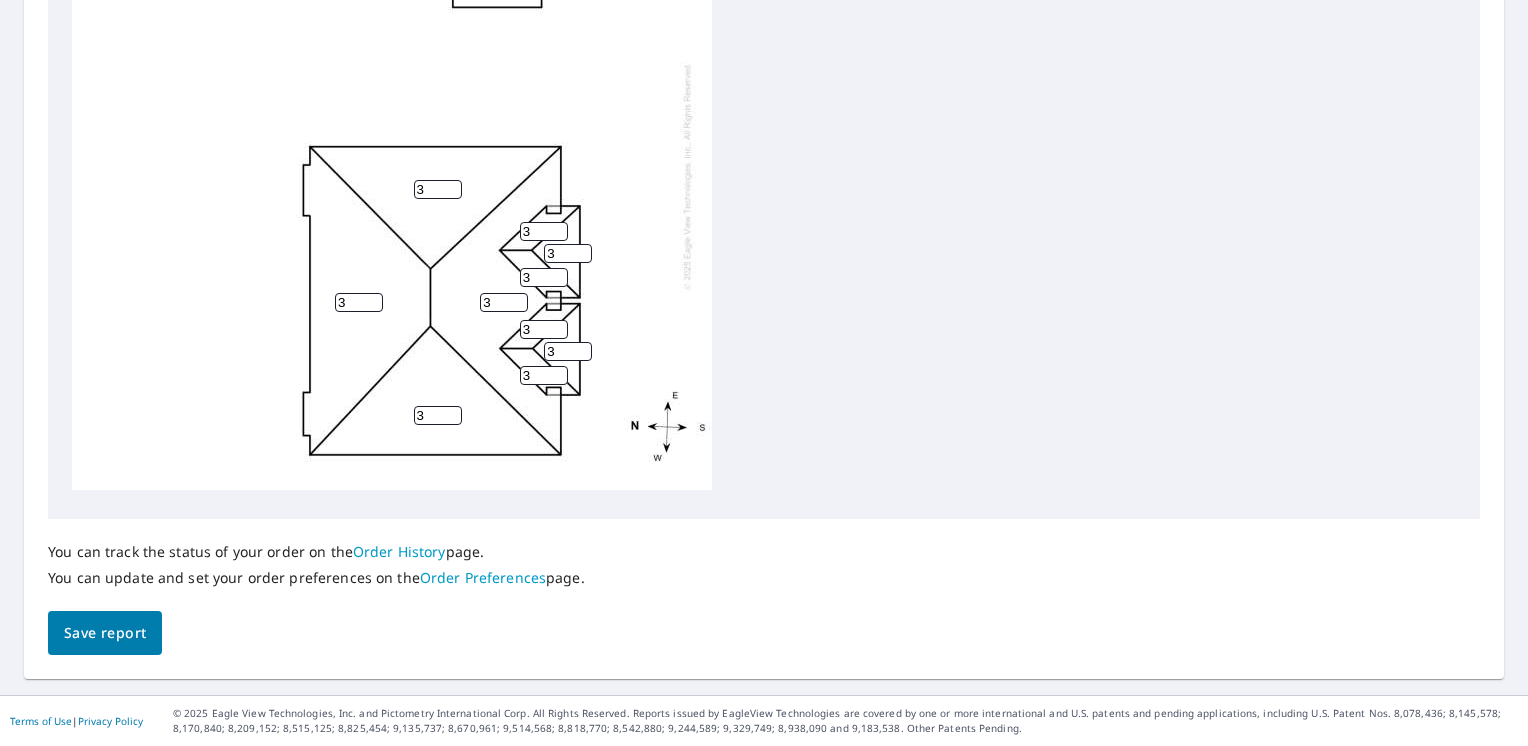 click on "Save report" at bounding box center [105, 633] 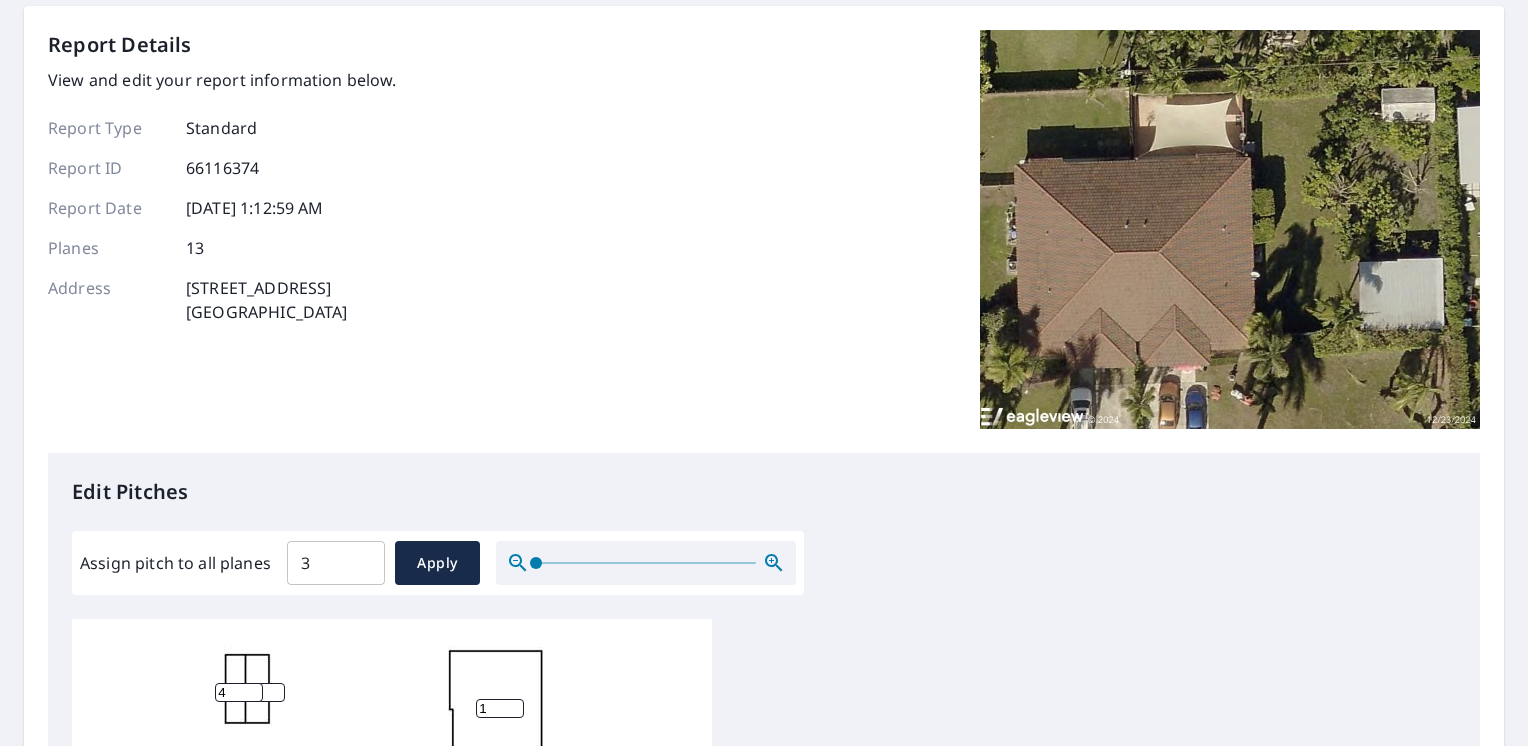 scroll, scrollTop: 0, scrollLeft: 0, axis: both 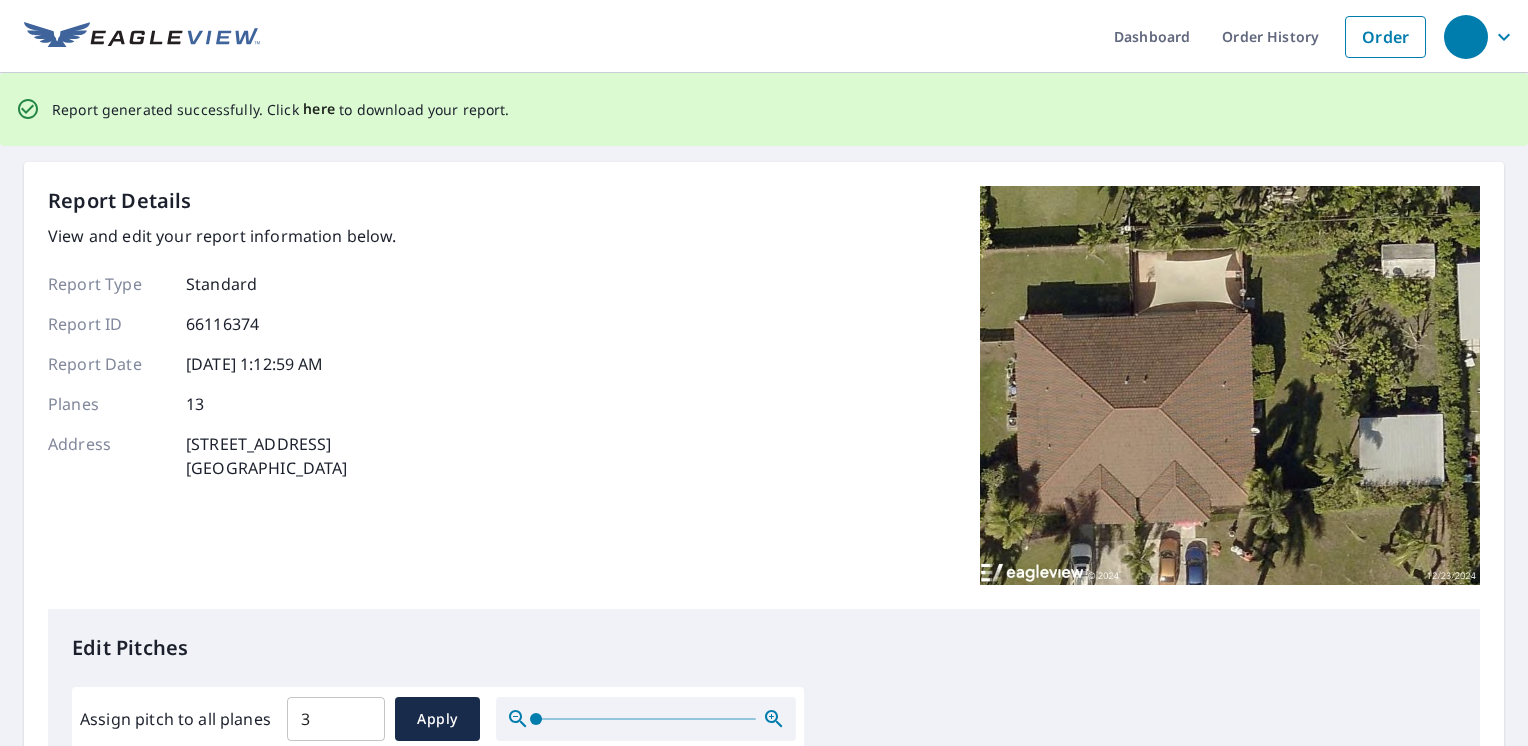 click on "here" at bounding box center (319, 109) 